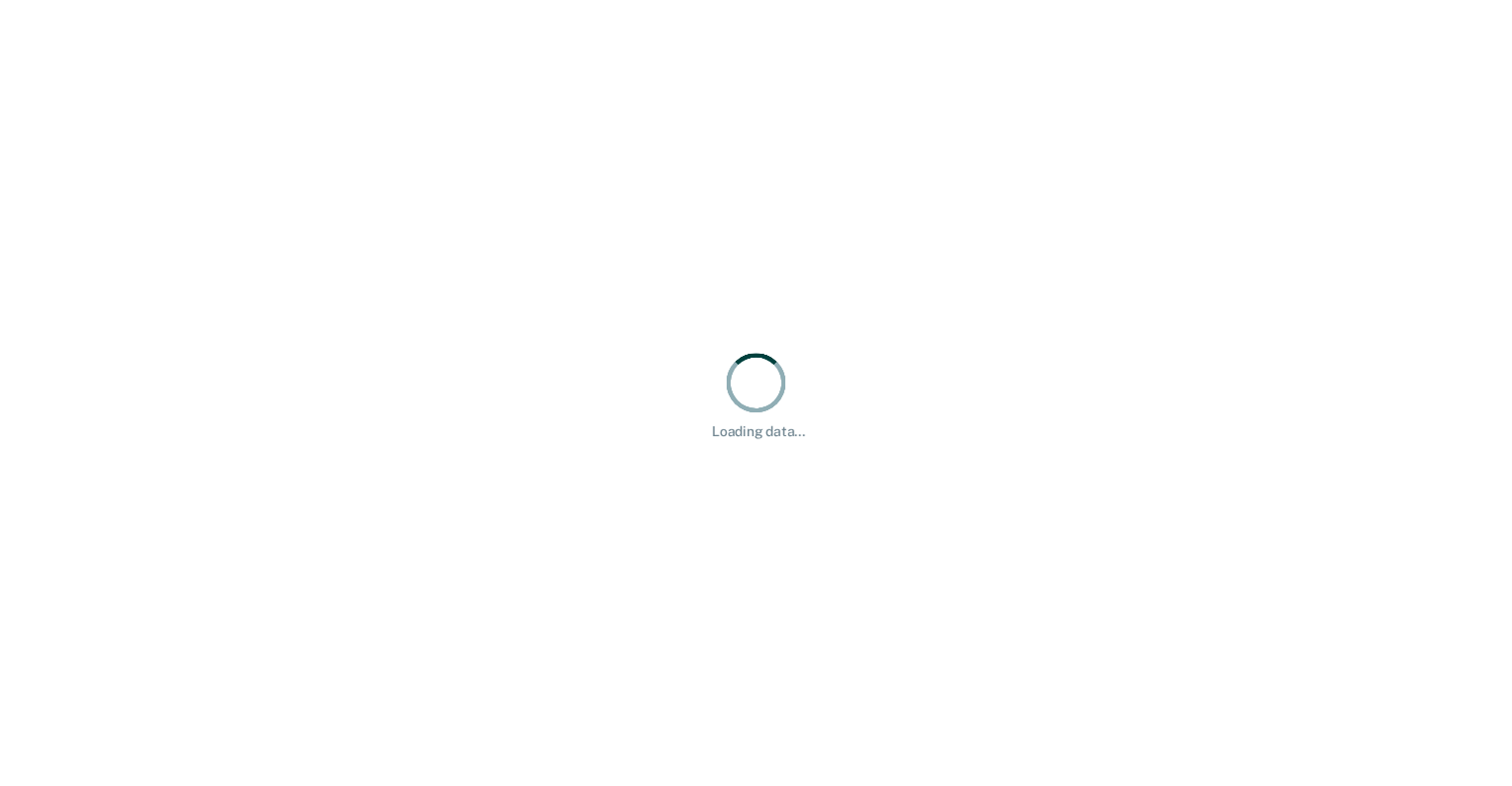 scroll, scrollTop: 0, scrollLeft: 0, axis: both 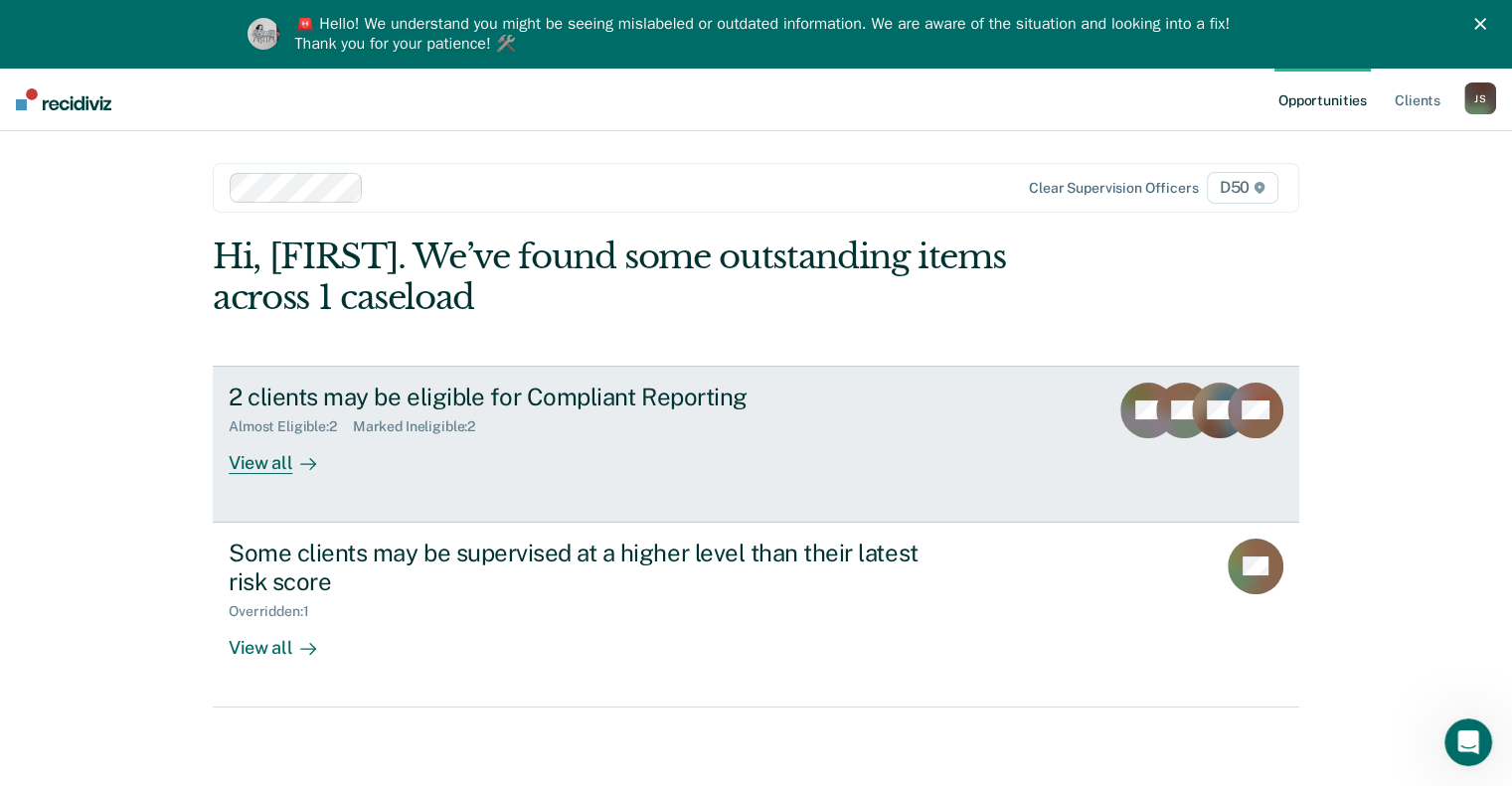 click on "View all" at bounding box center [284, 454] 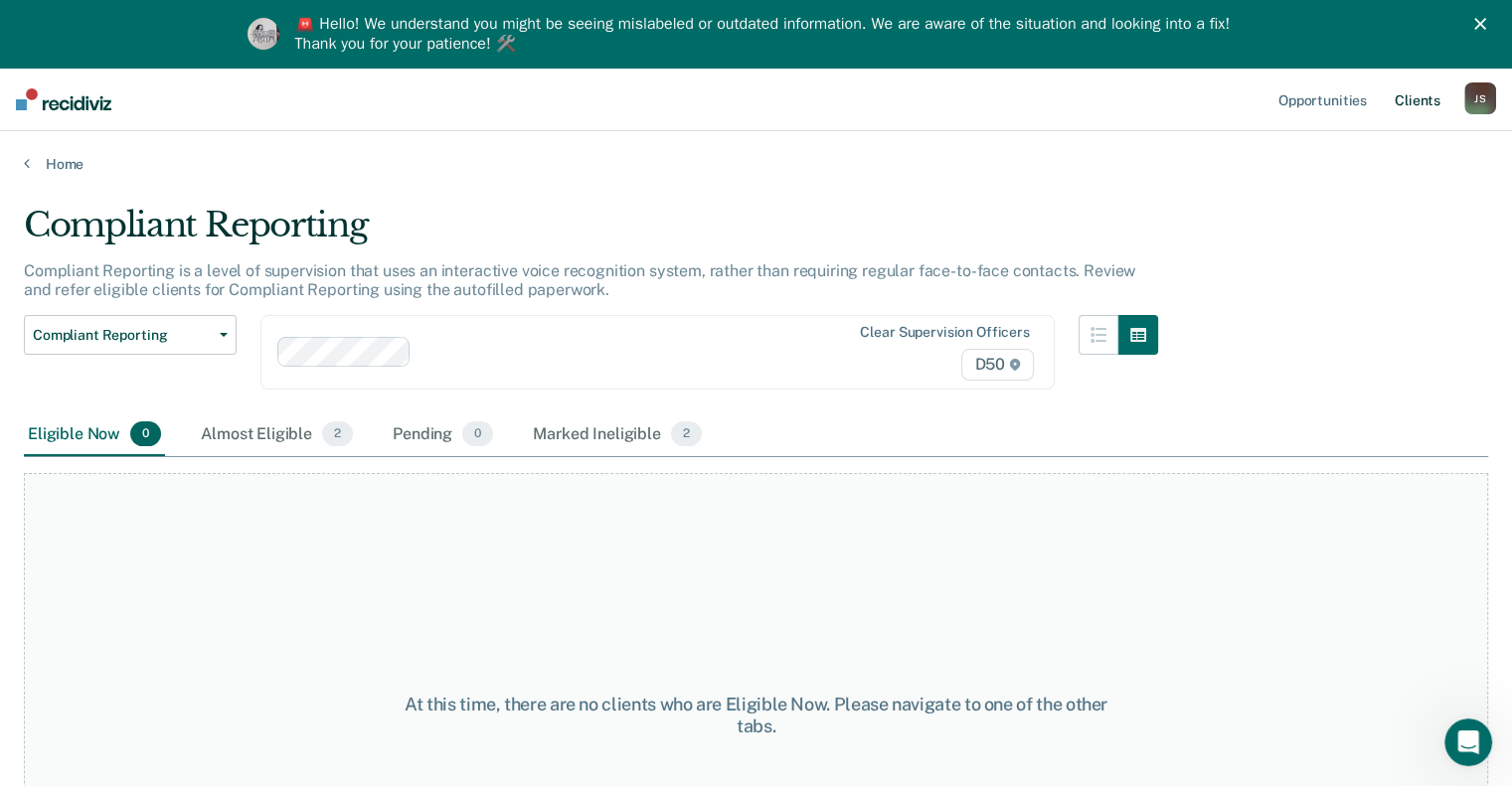 click on "Client s" at bounding box center (1418, 99) 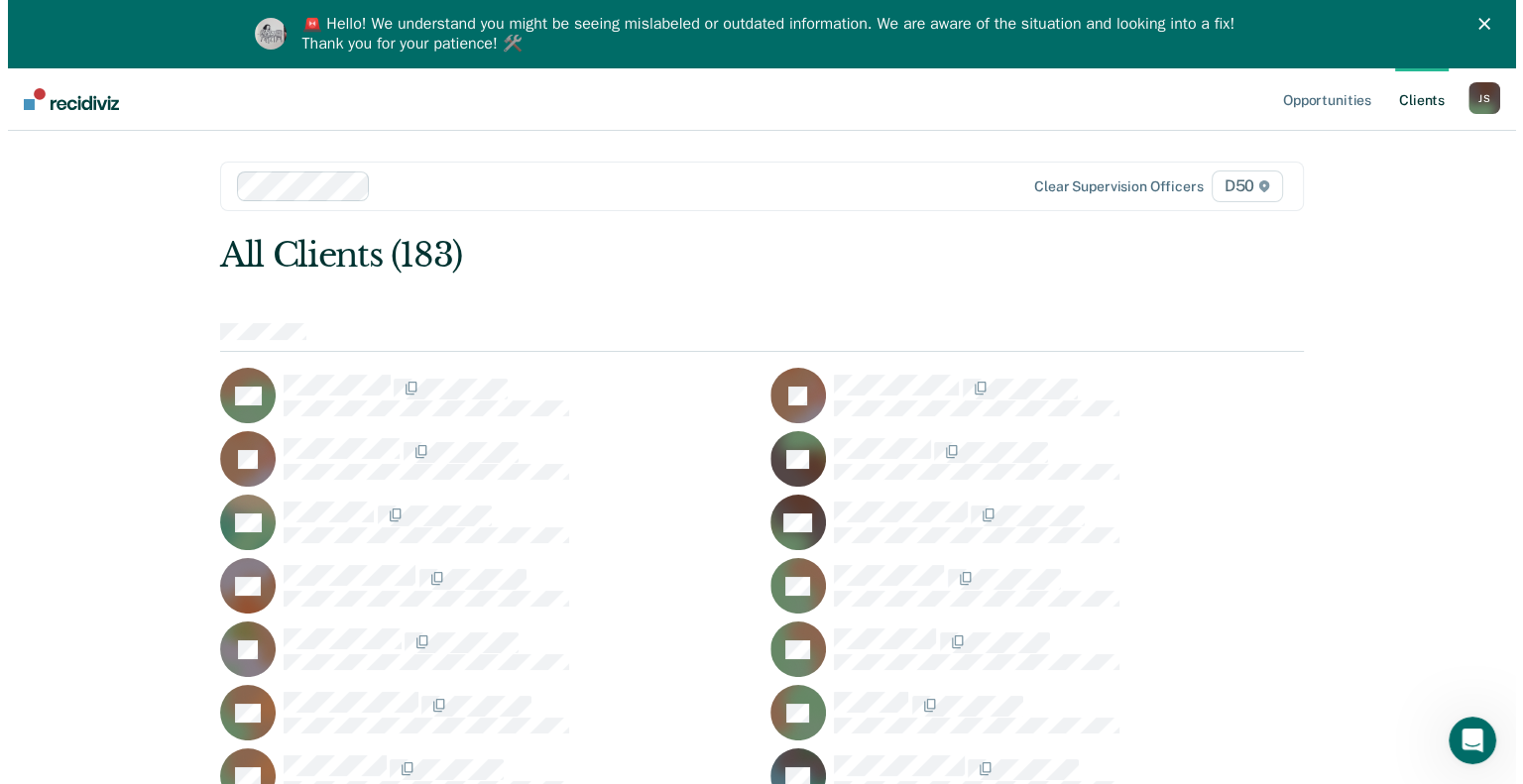scroll, scrollTop: 0, scrollLeft: 0, axis: both 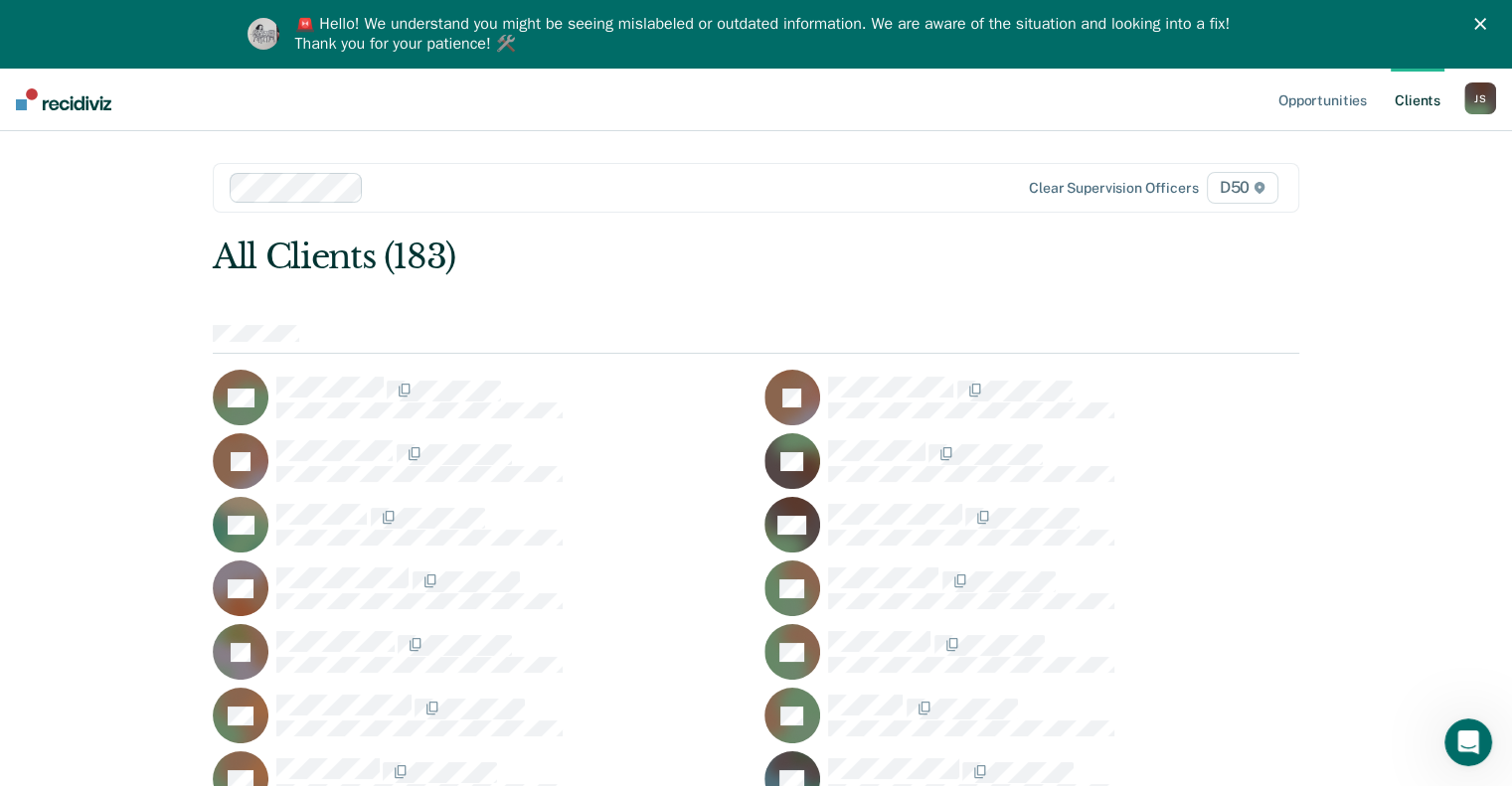 click on "J S" at bounding box center (1480, 98) 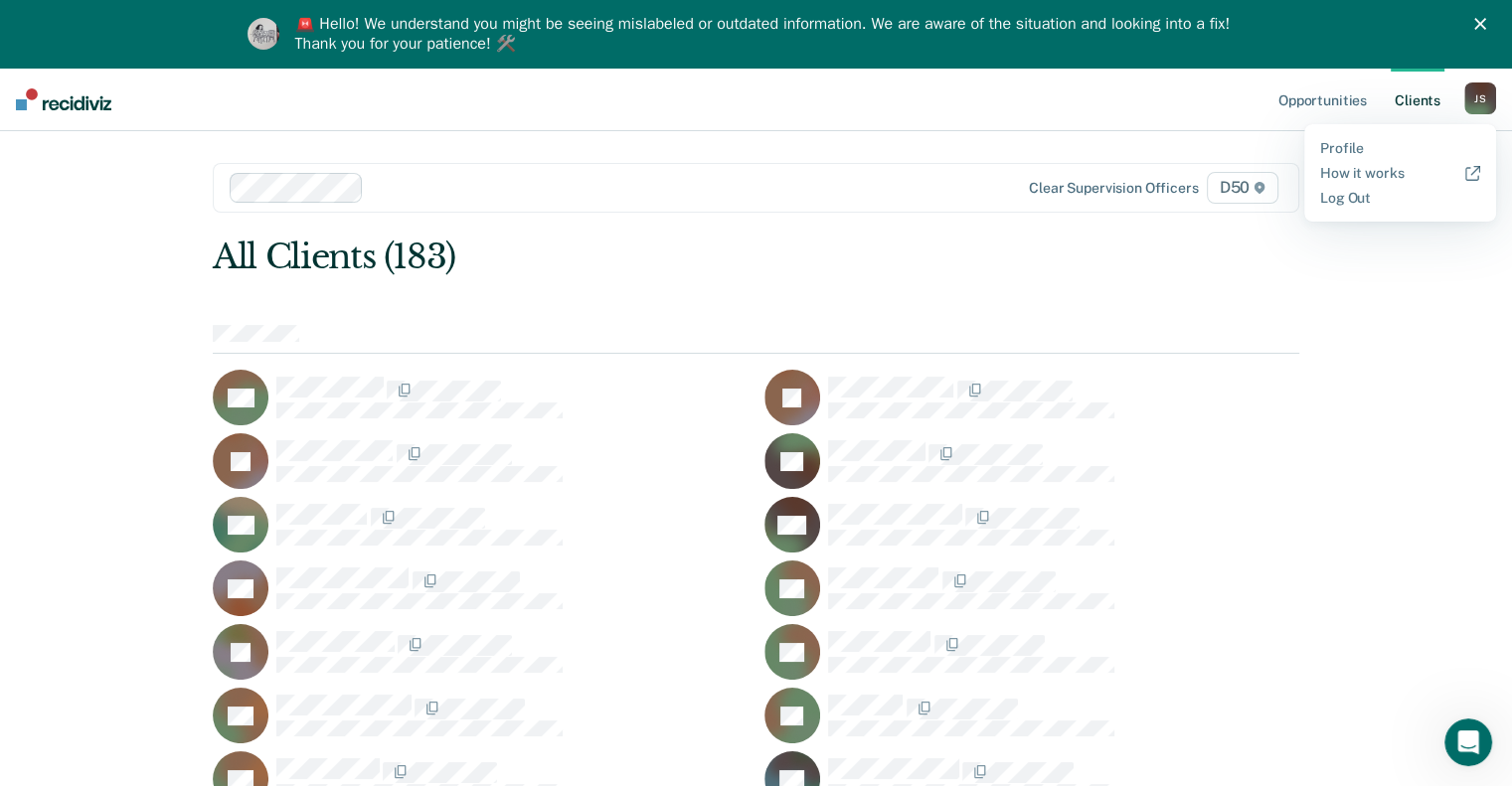 click on "Opportunities Client s" at bounding box center (1369, 99) 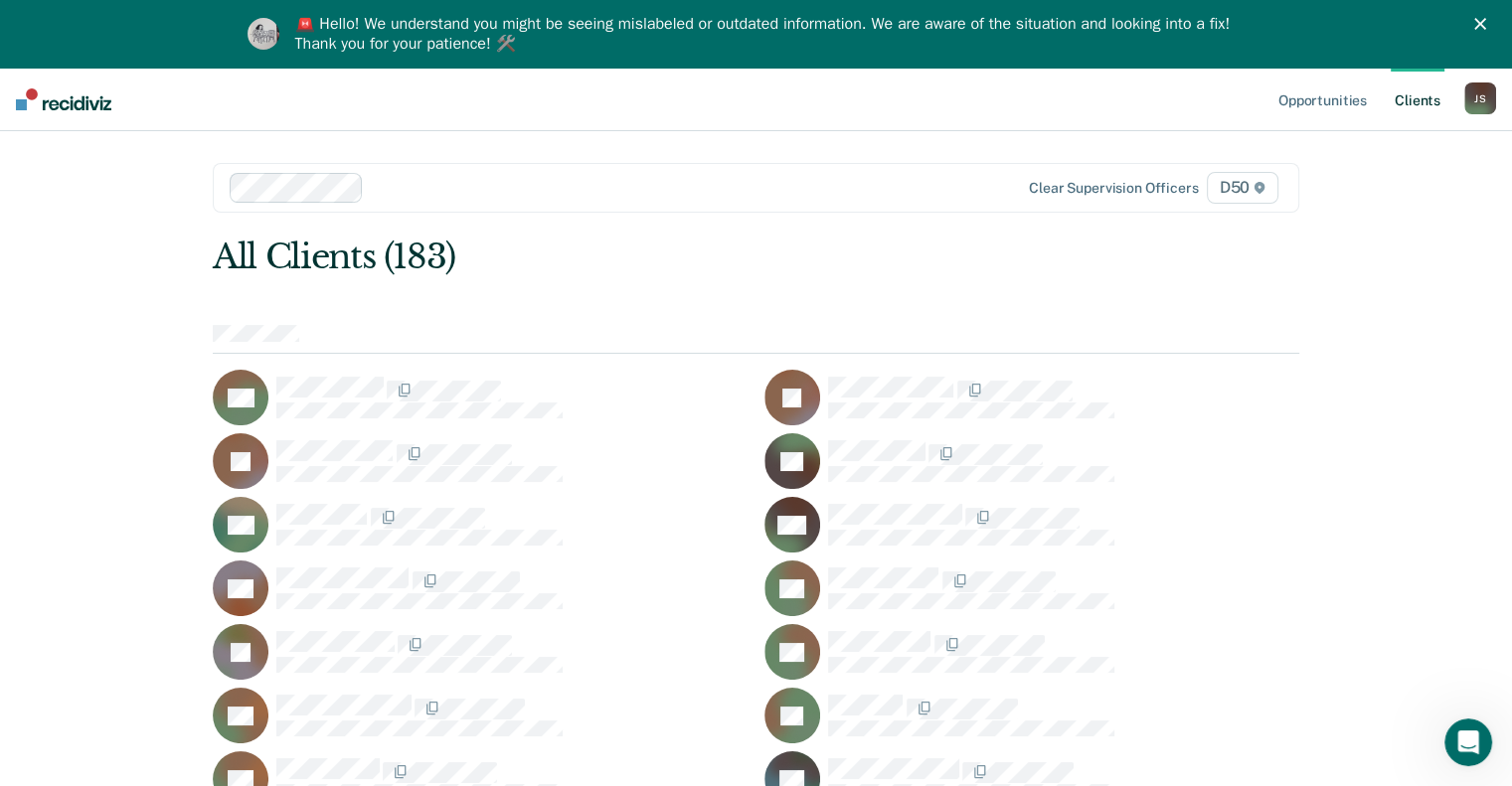 click 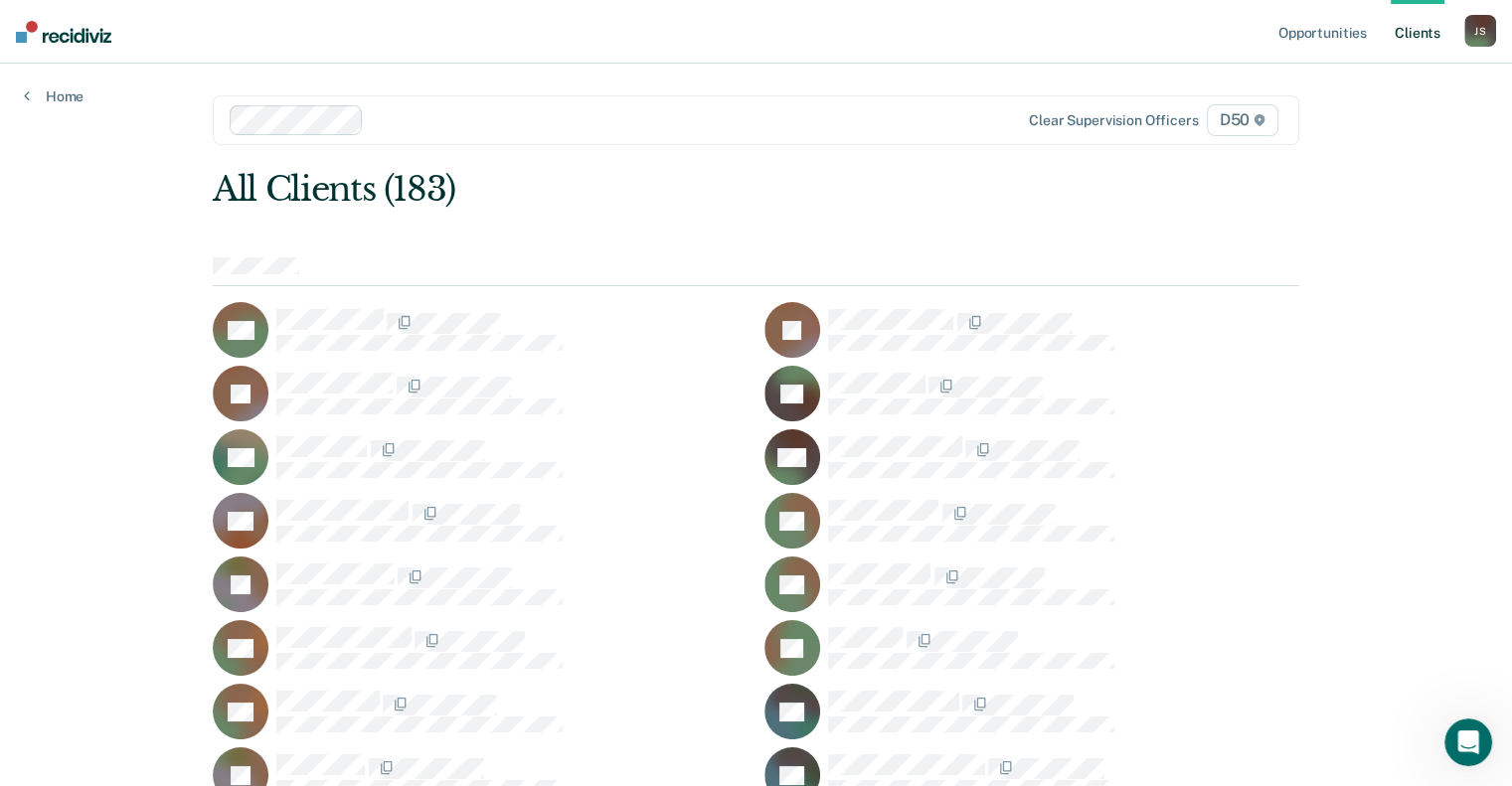 click on "J S" at bounding box center [1480, 31] 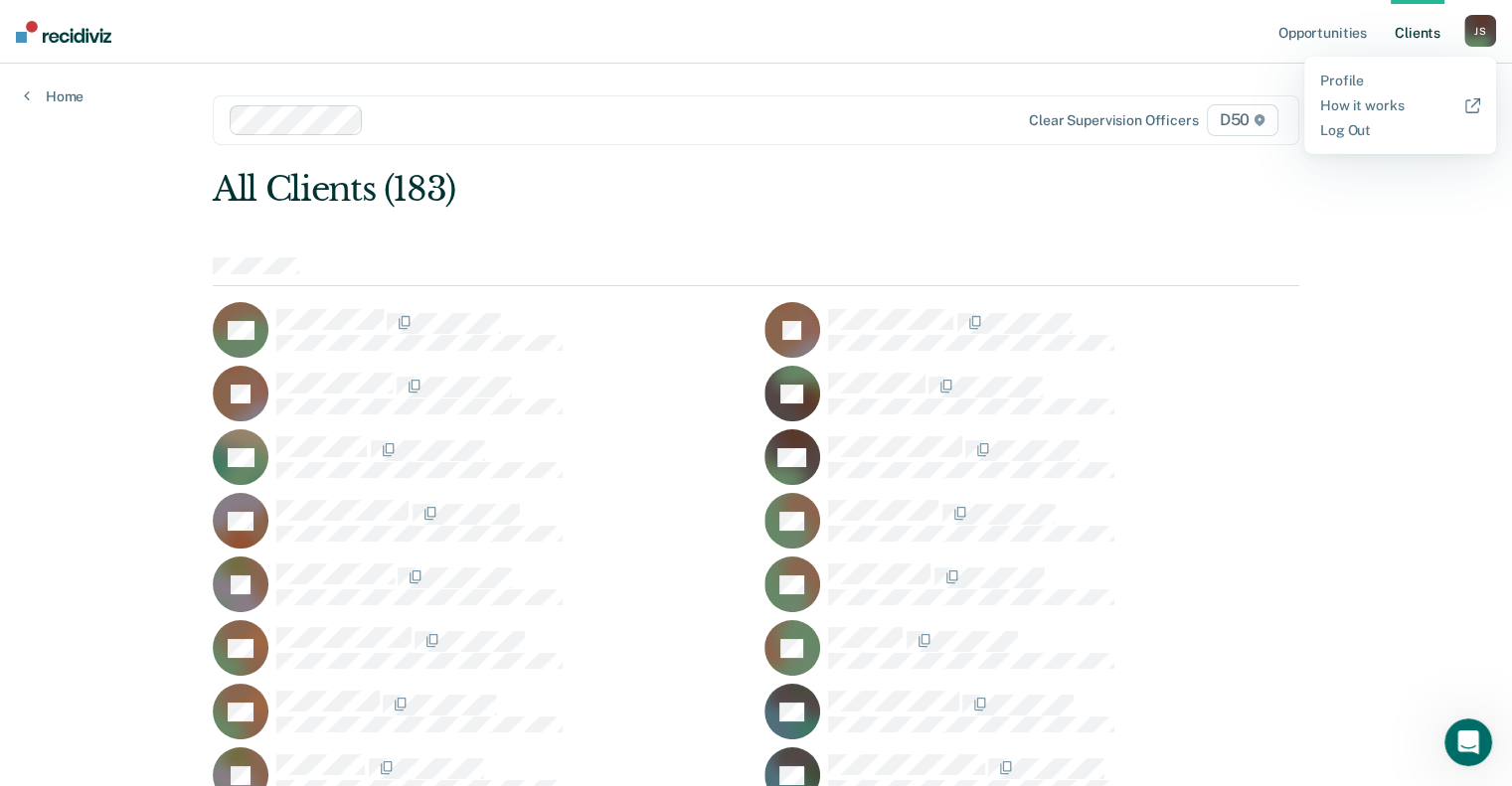 click on "J S" at bounding box center (1480, 31) 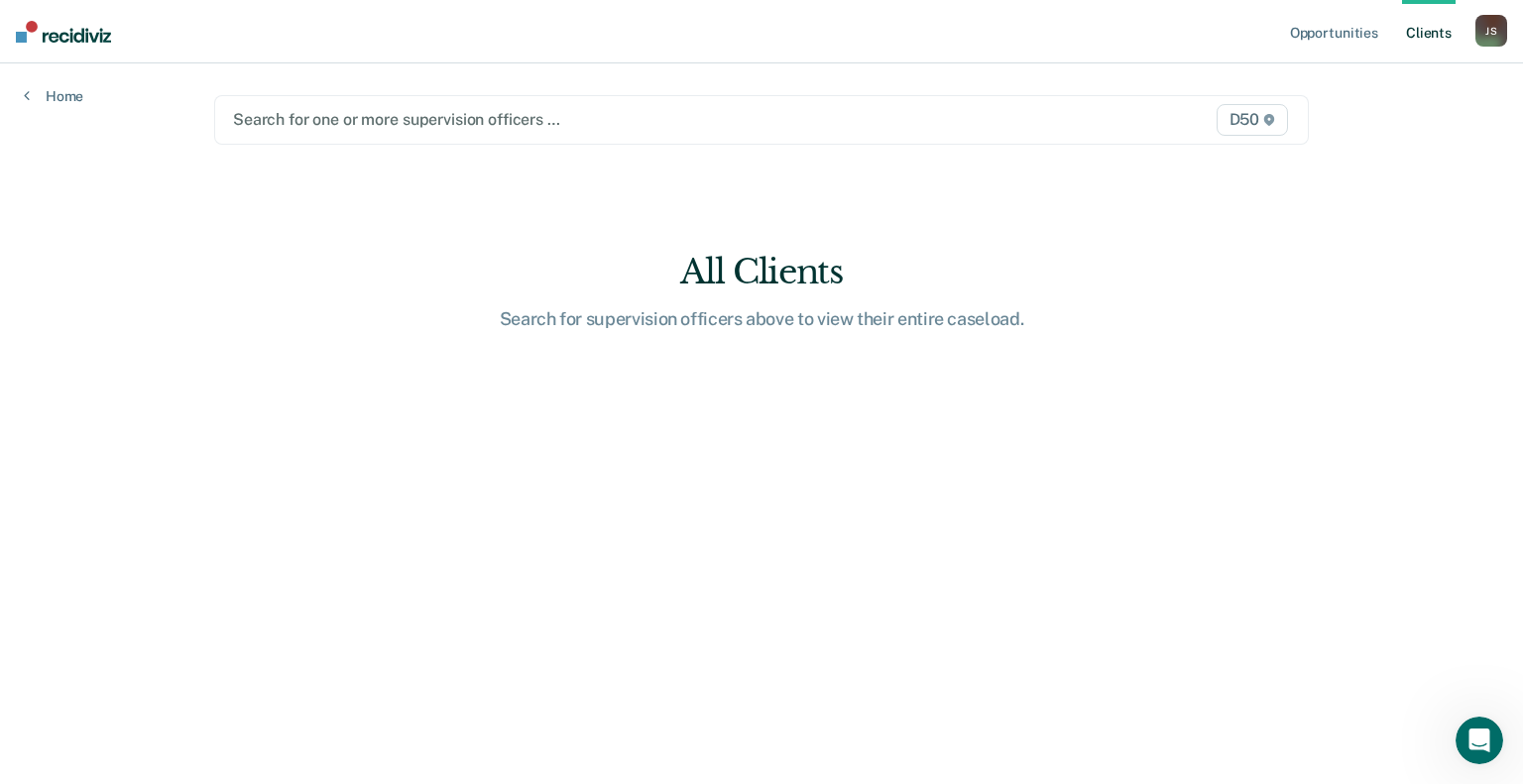 click at bounding box center [602, 119] 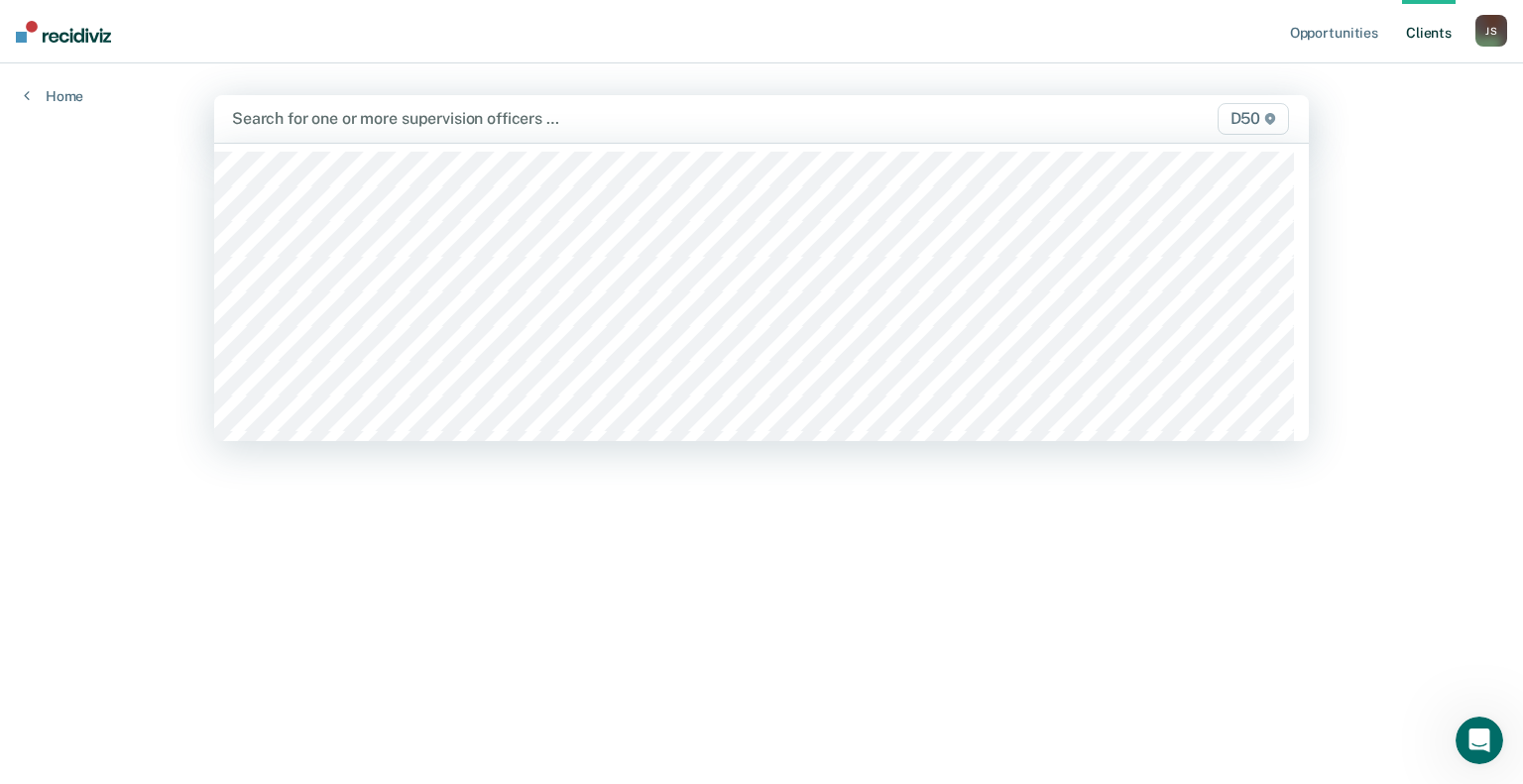 click at bounding box center (602, 118) 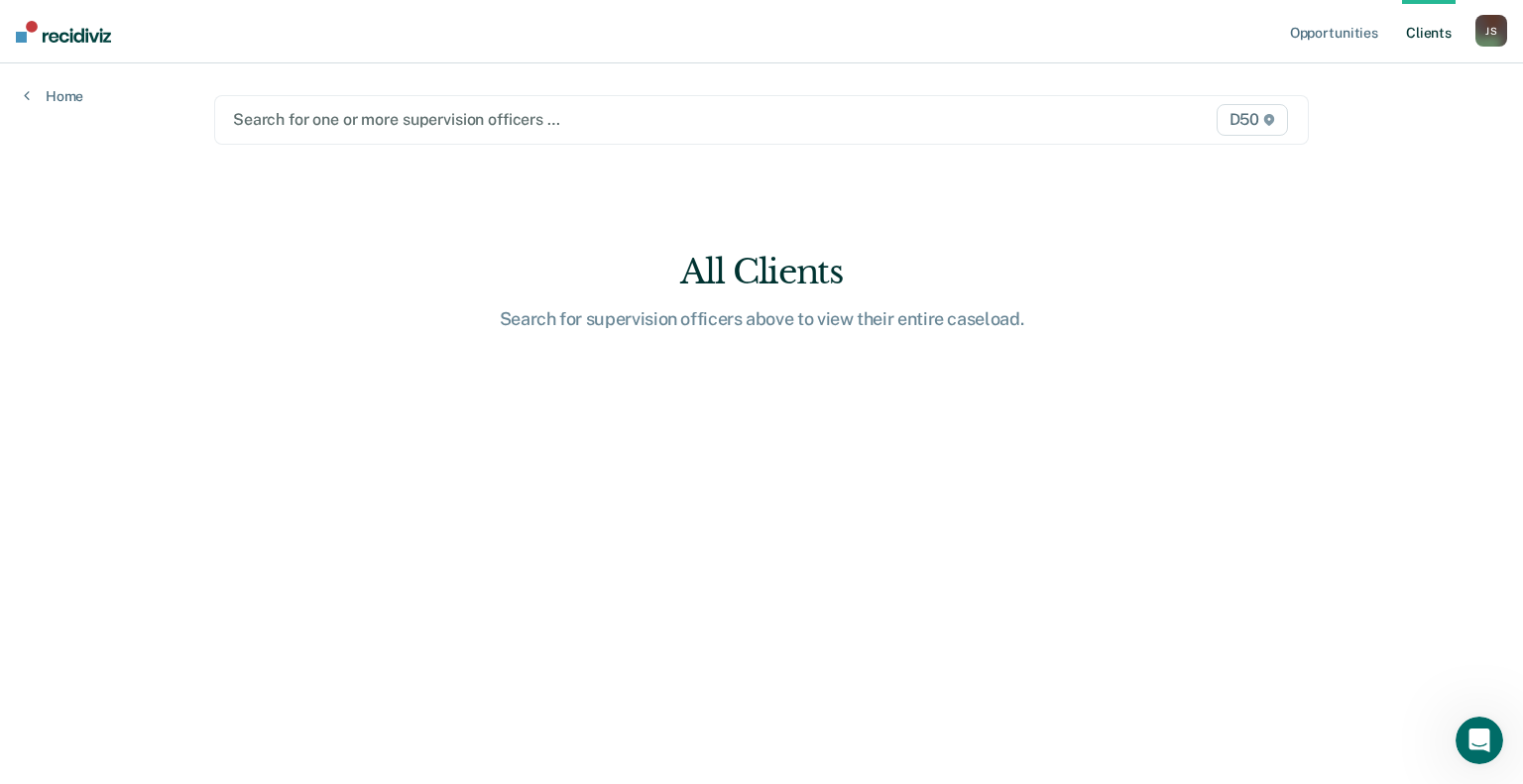 click at bounding box center (602, 119) 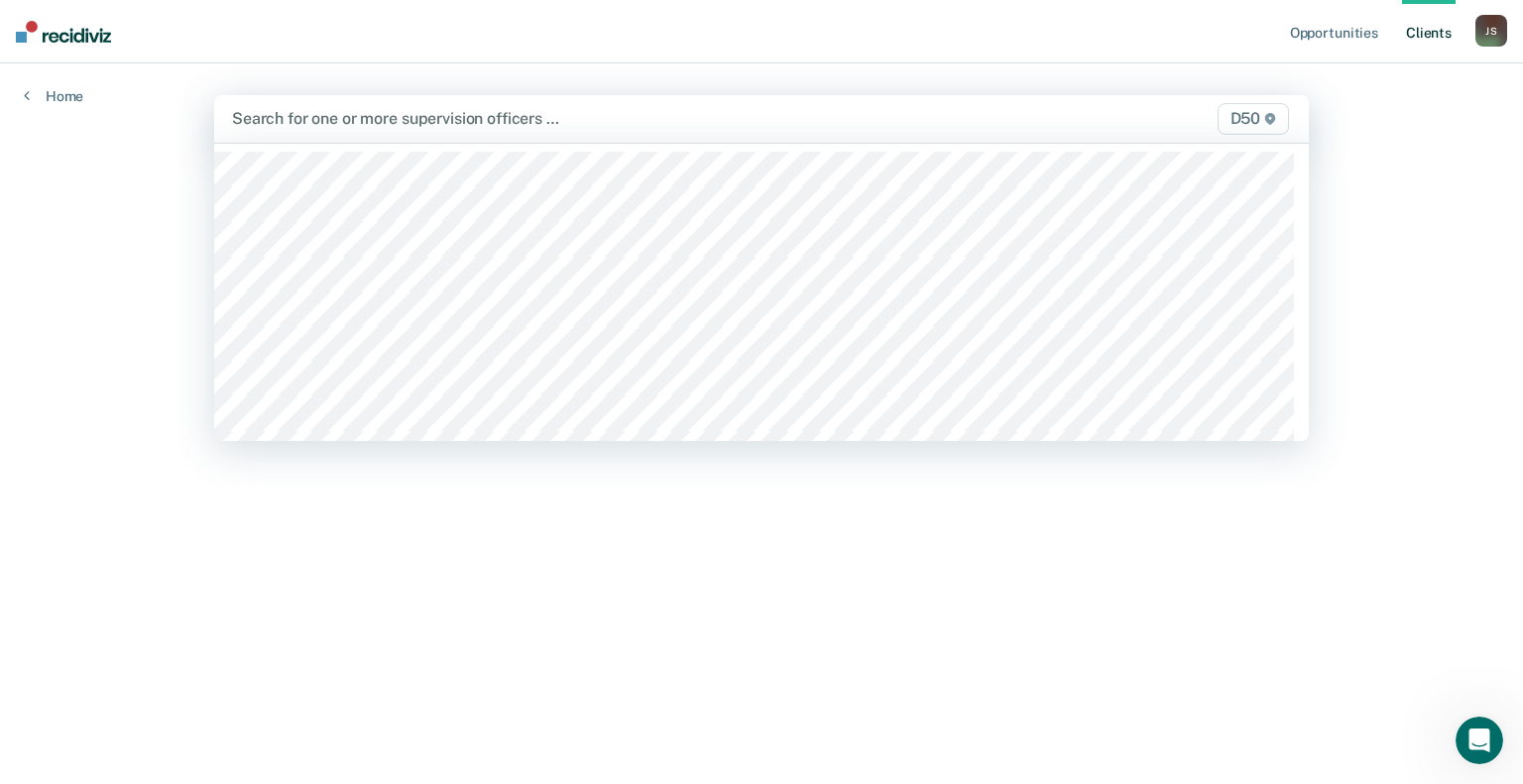click at bounding box center [602, 118] 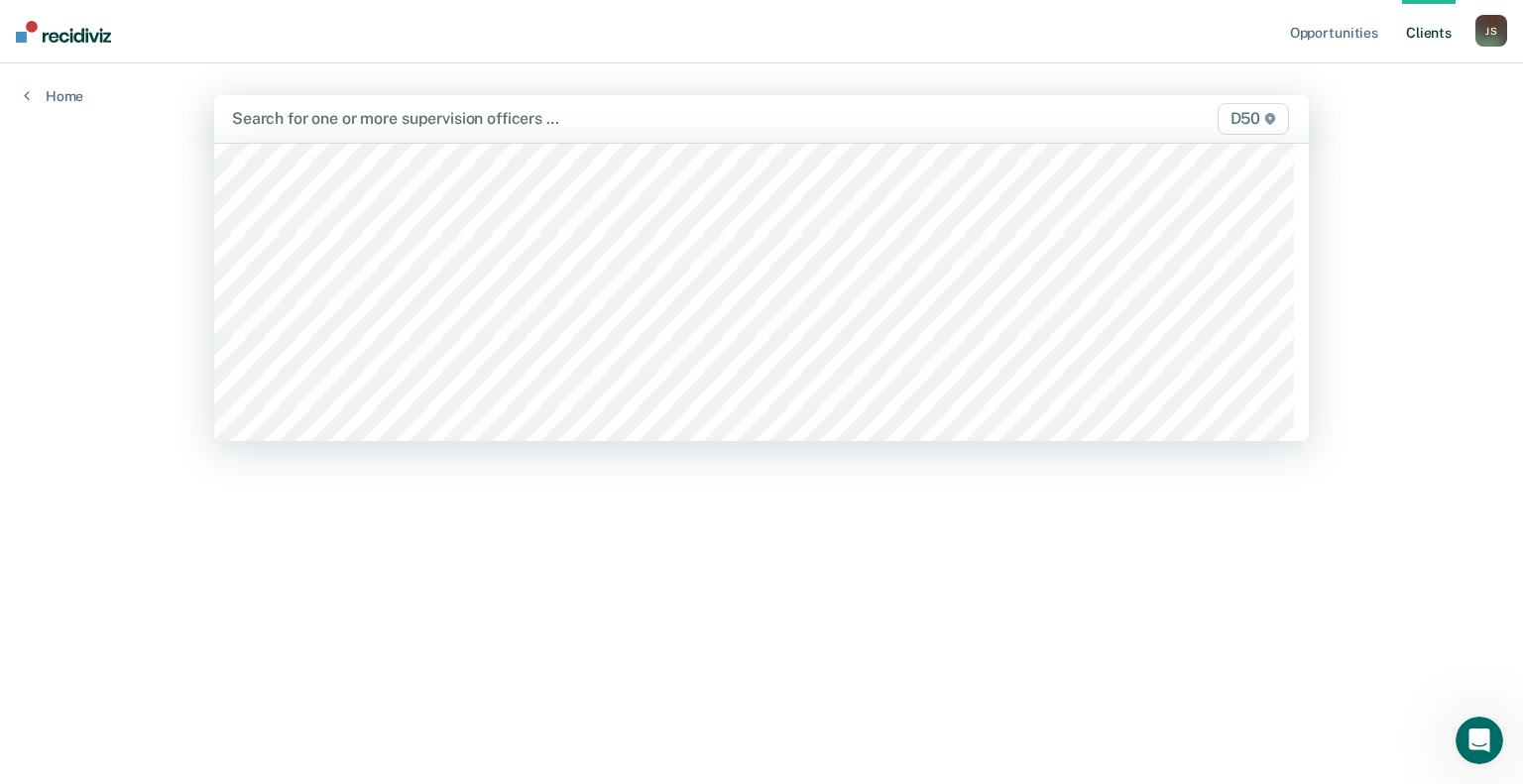 scroll, scrollTop: 99, scrollLeft: 0, axis: vertical 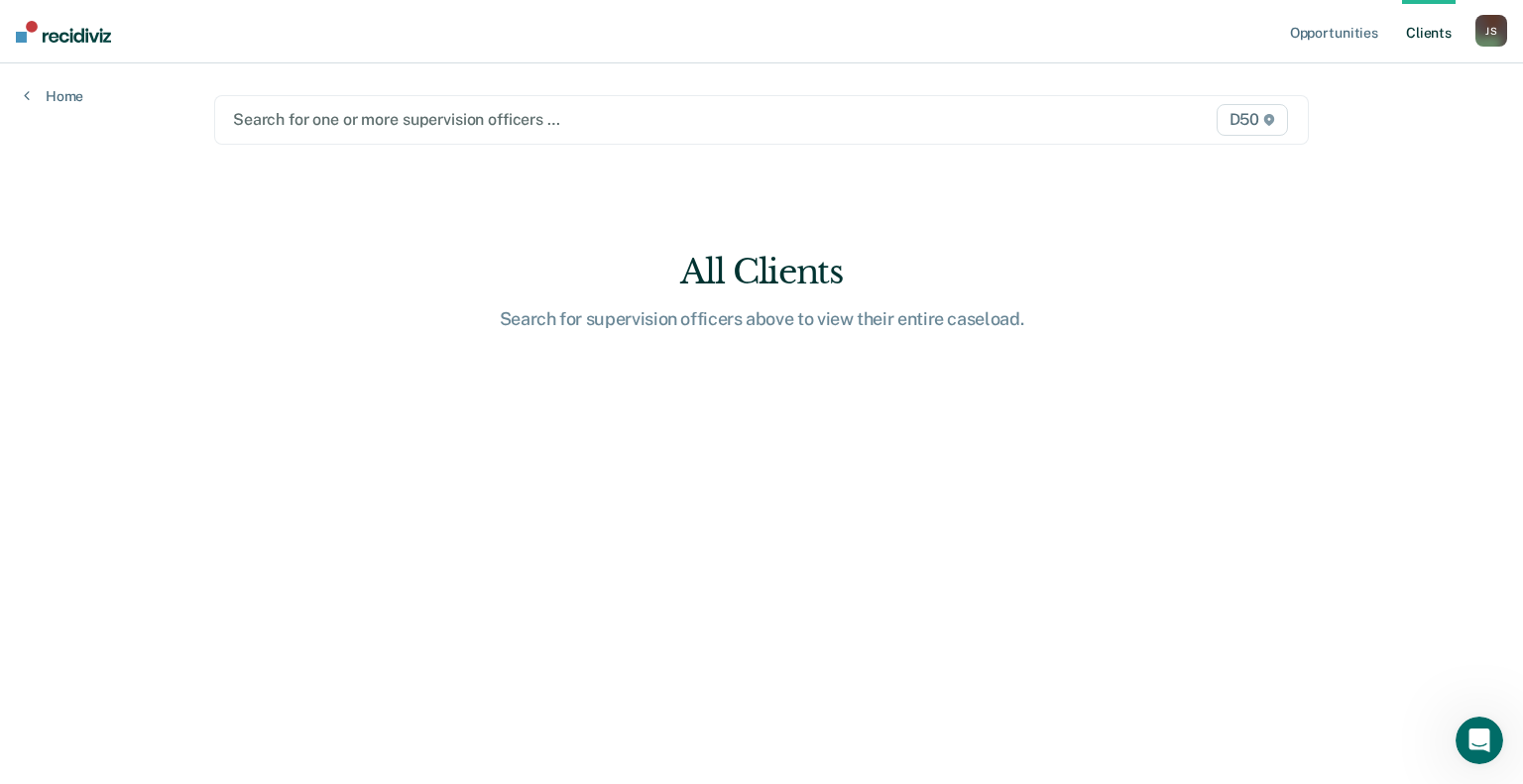 click at bounding box center [602, 119] 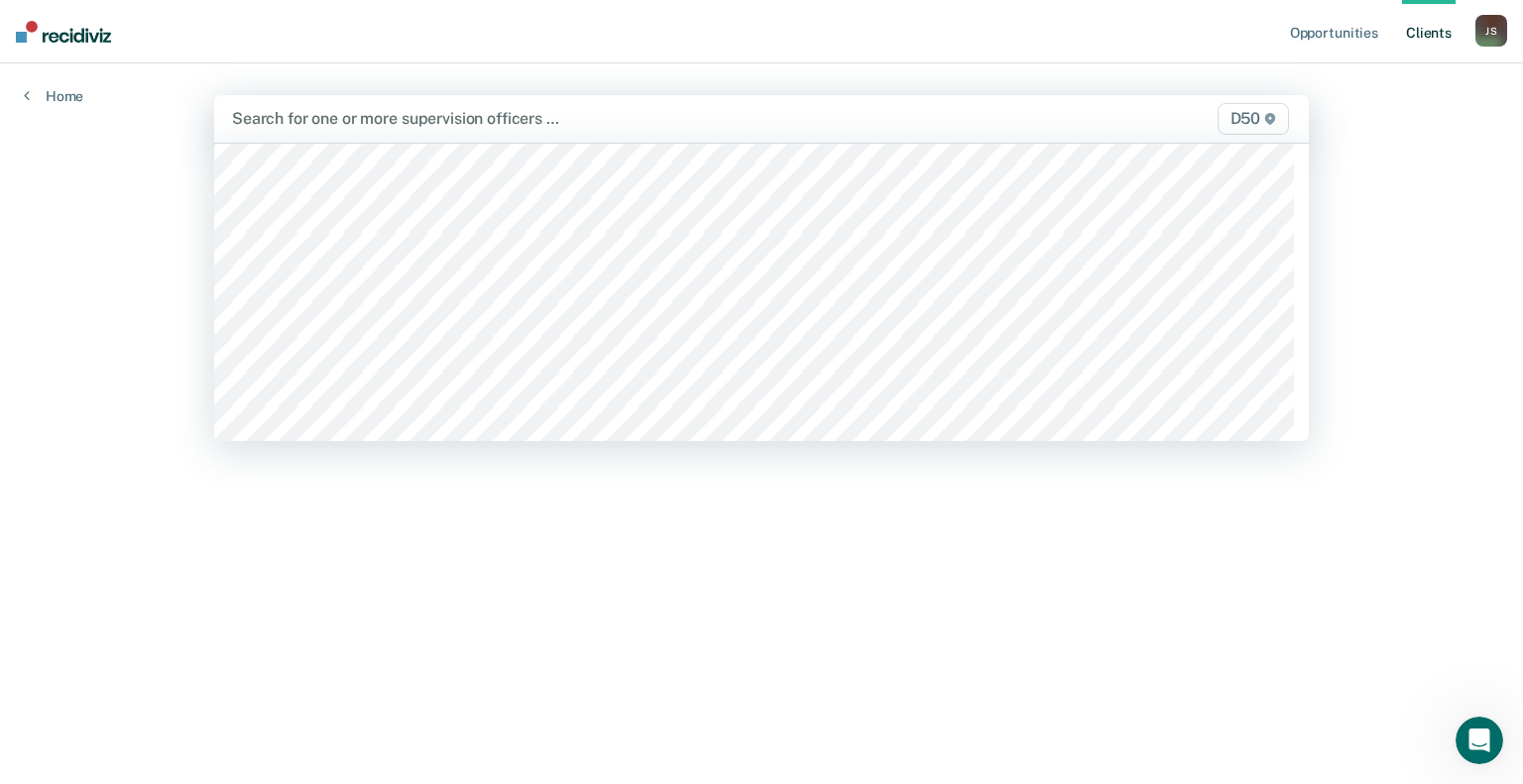 scroll, scrollTop: 297, scrollLeft: 0, axis: vertical 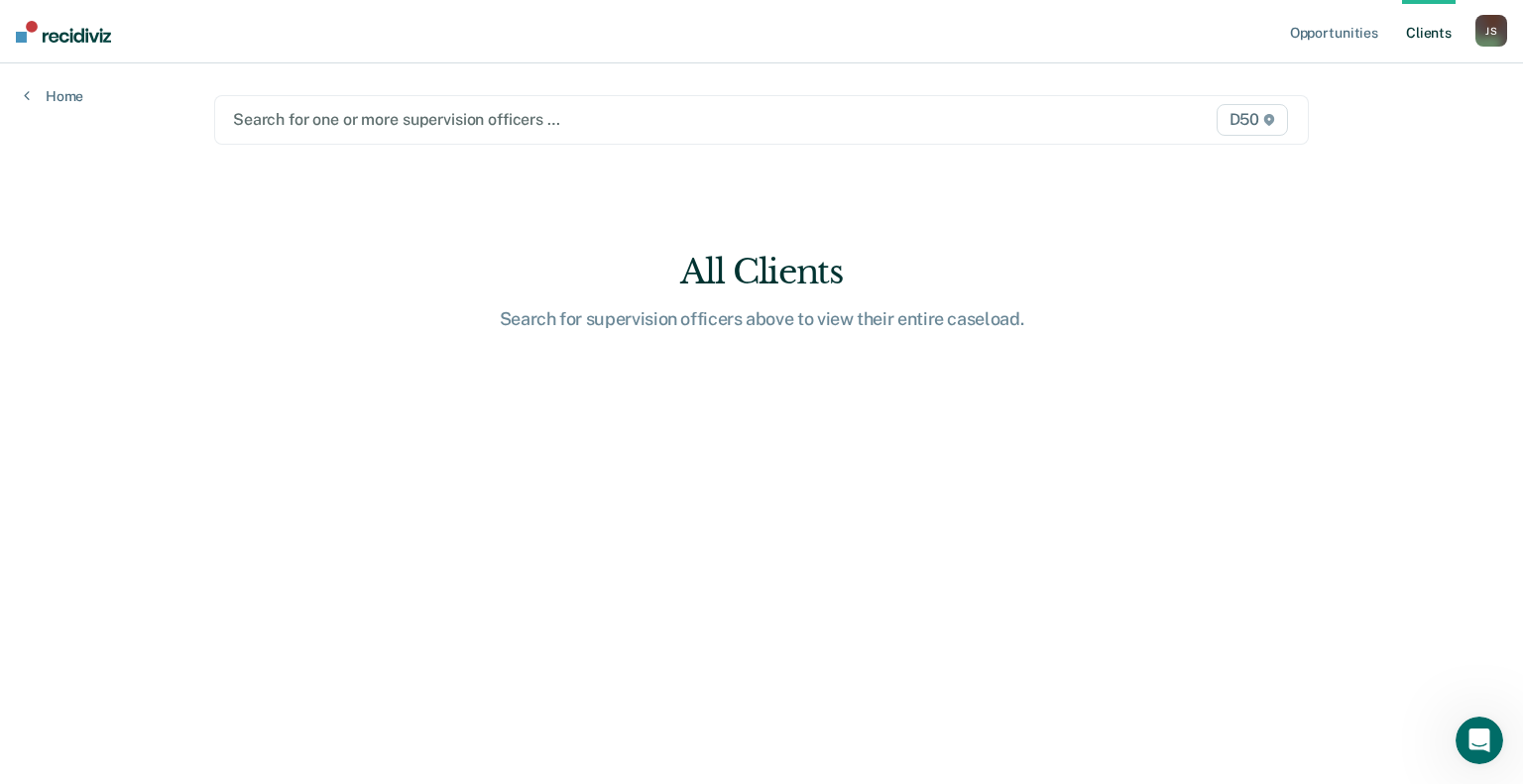 click at bounding box center (602, 119) 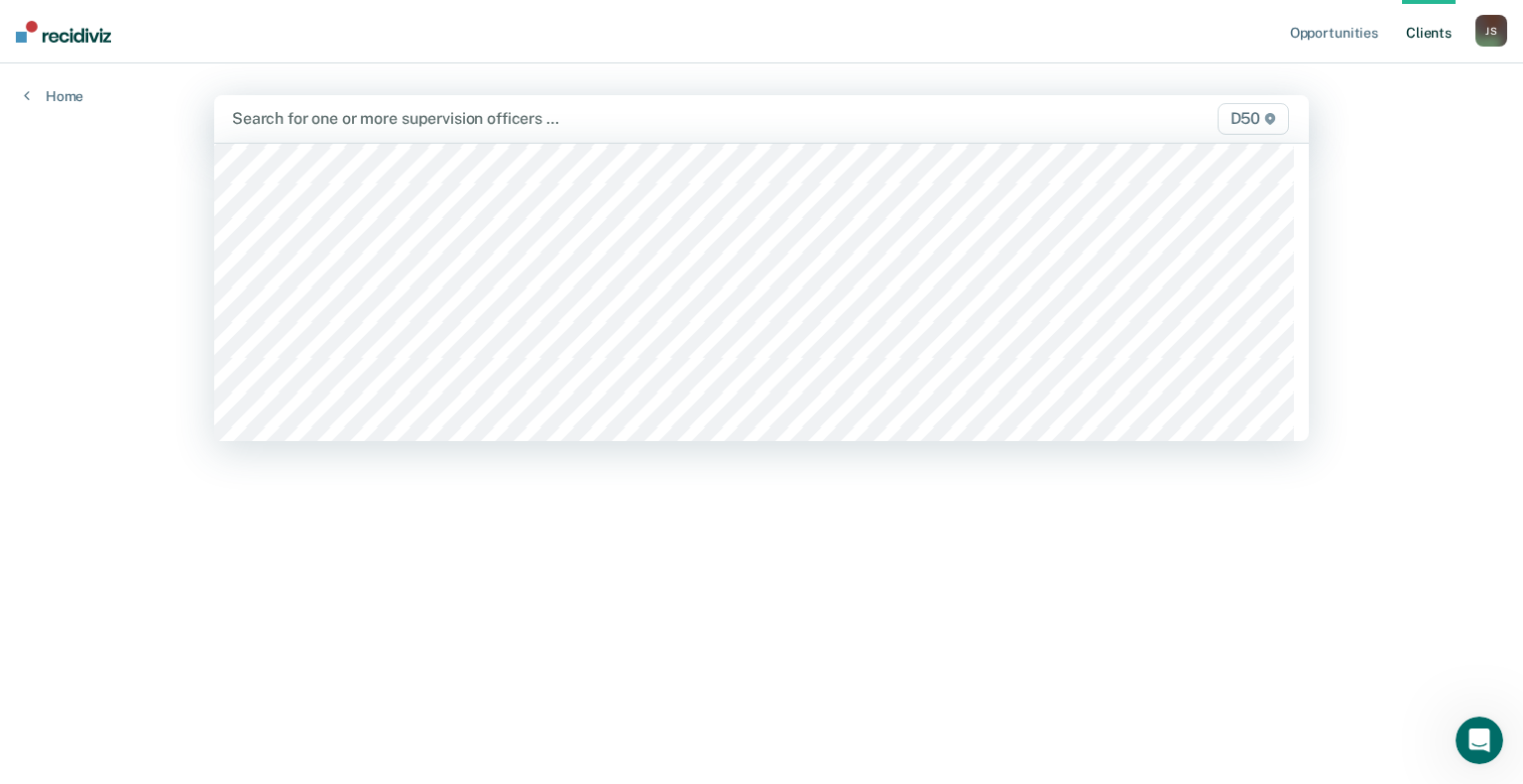 scroll, scrollTop: 1323, scrollLeft: 0, axis: vertical 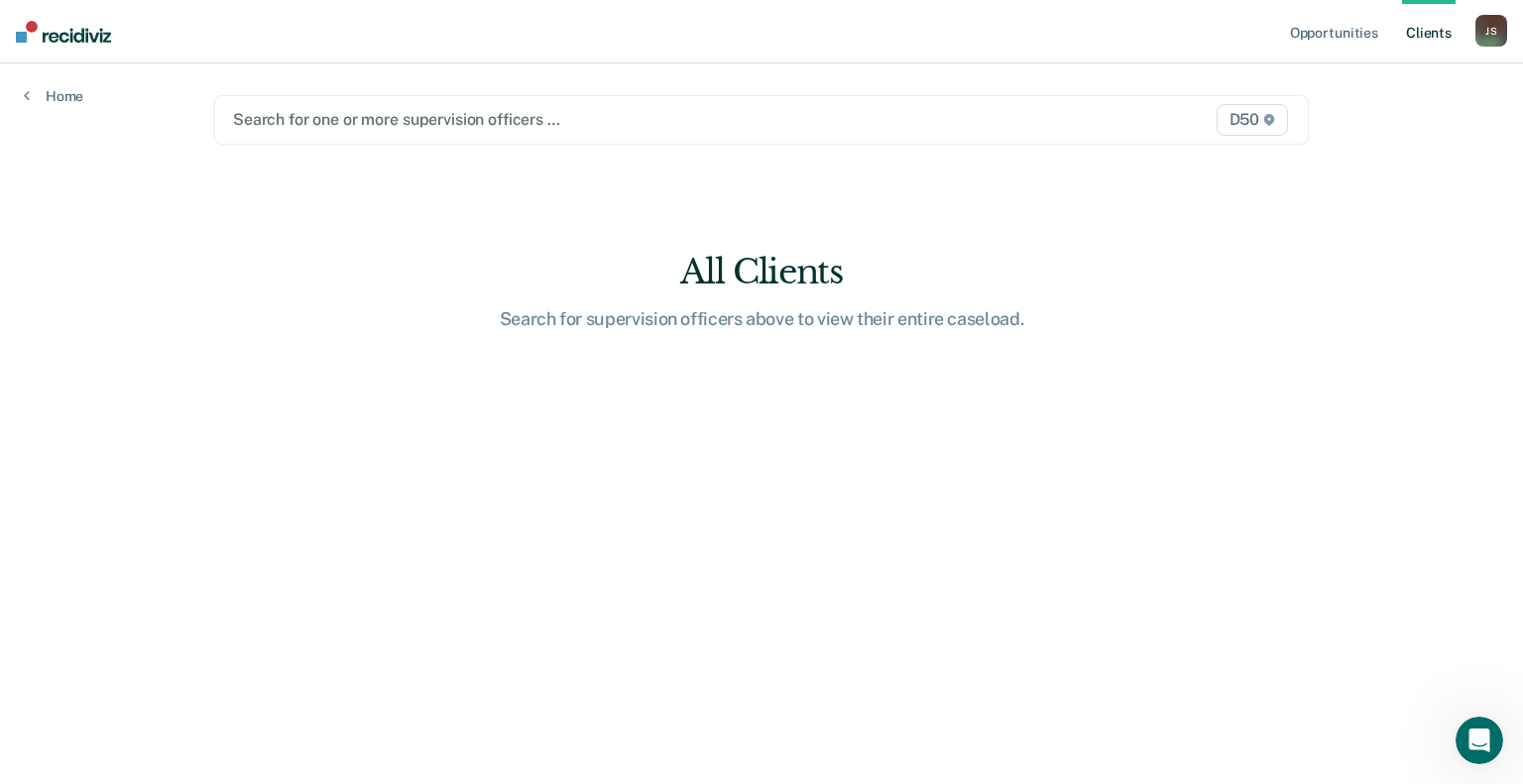 click at bounding box center [602, 119] 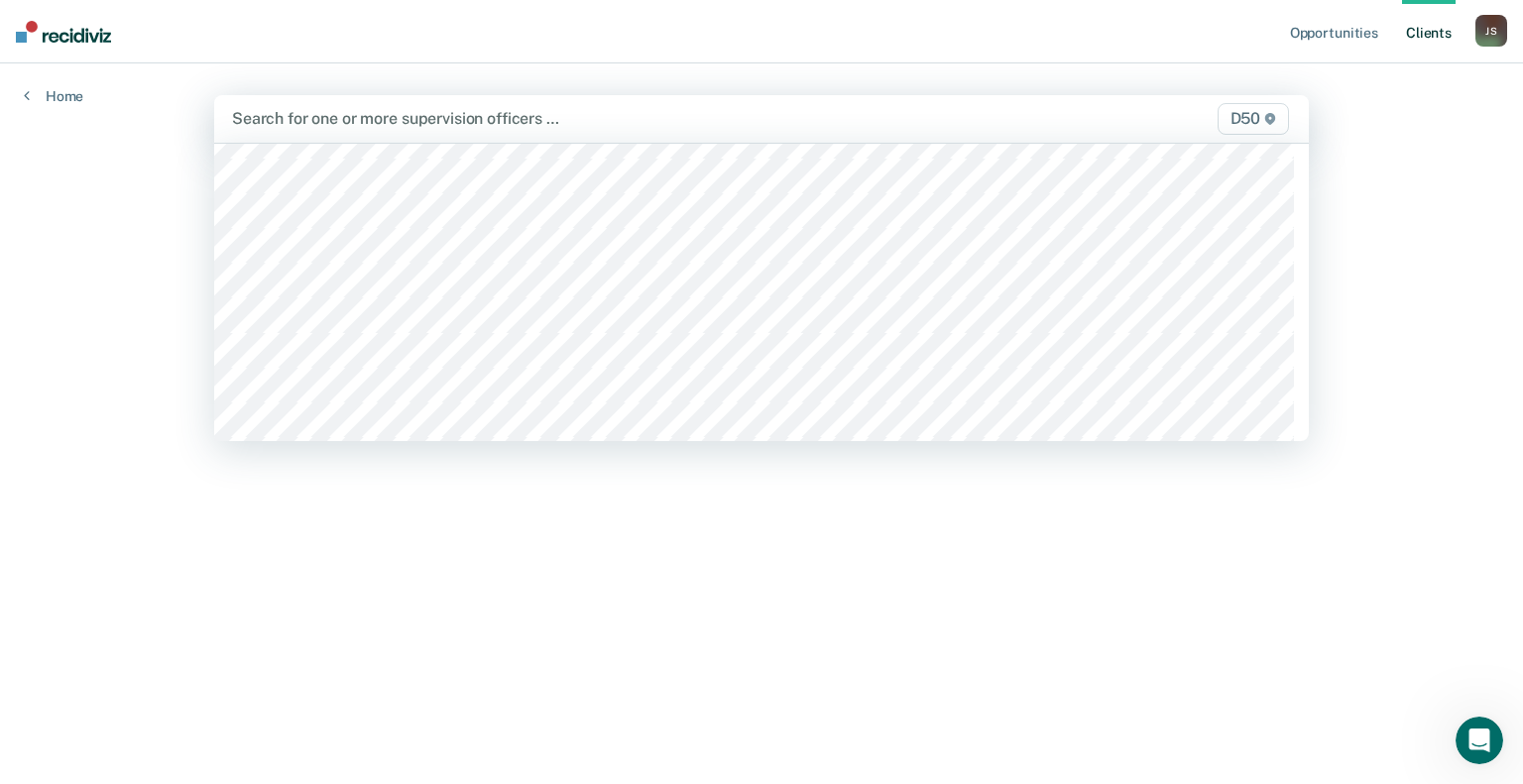 scroll, scrollTop: 991, scrollLeft: 0, axis: vertical 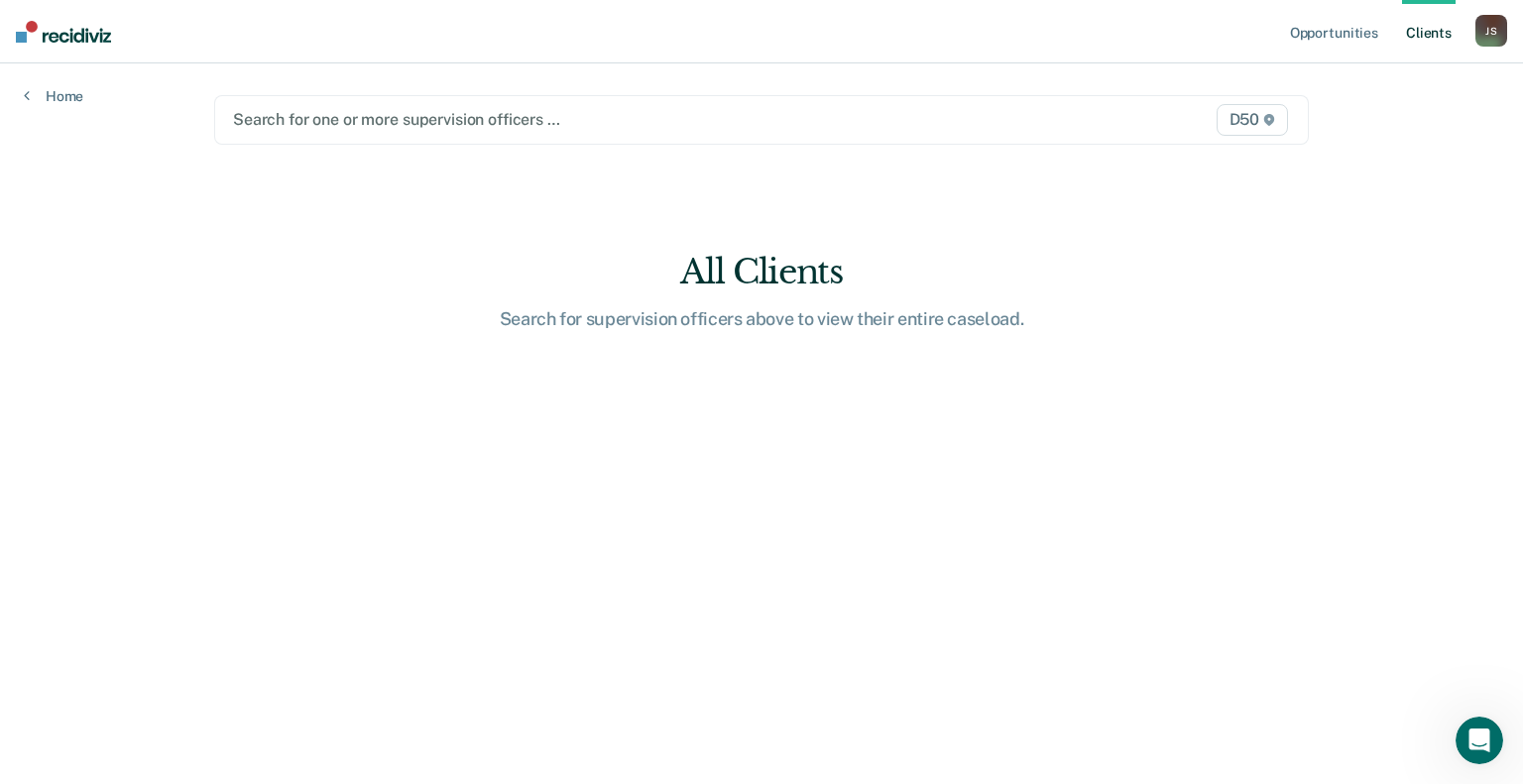 click at bounding box center (602, 119) 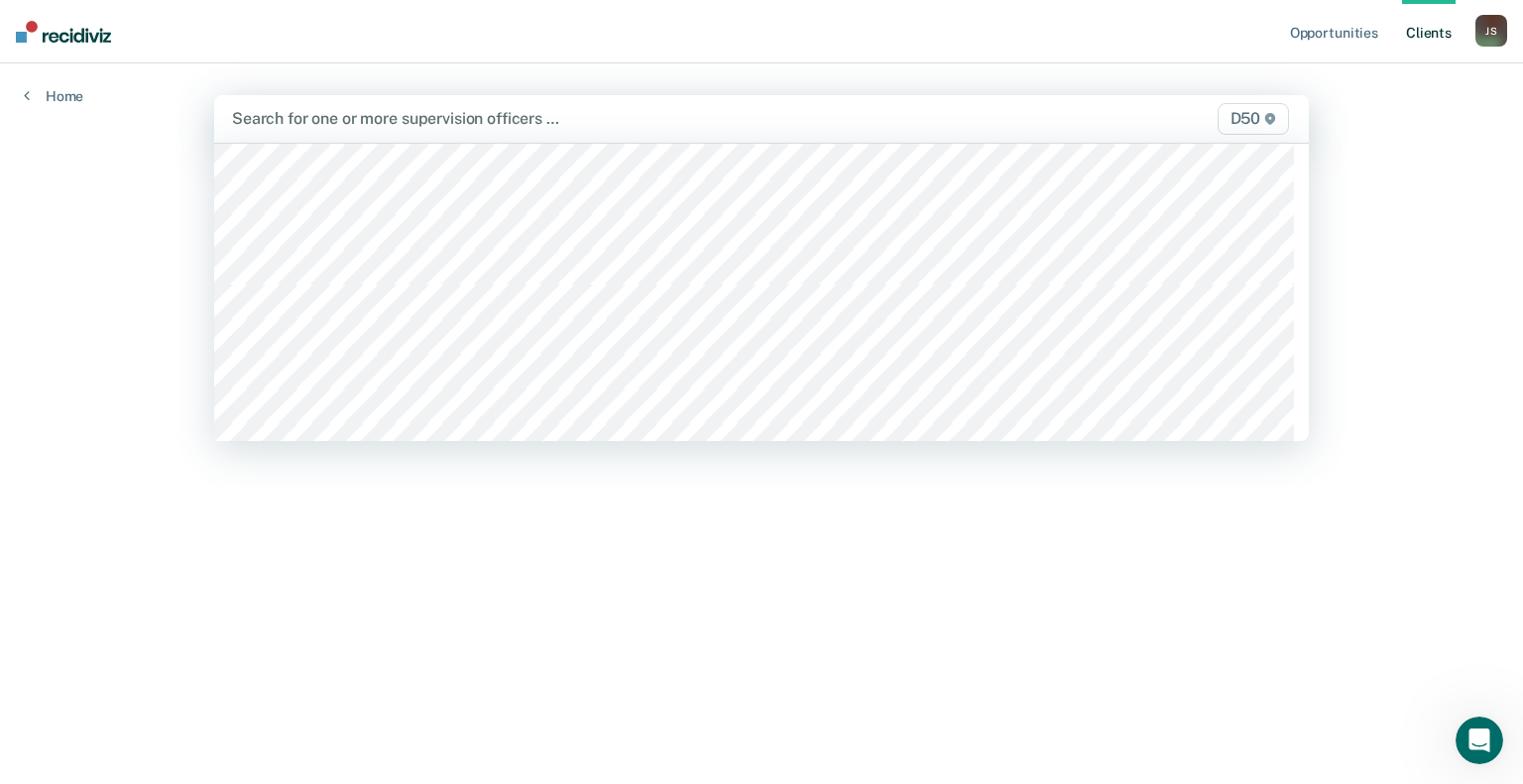 scroll, scrollTop: 1090, scrollLeft: 0, axis: vertical 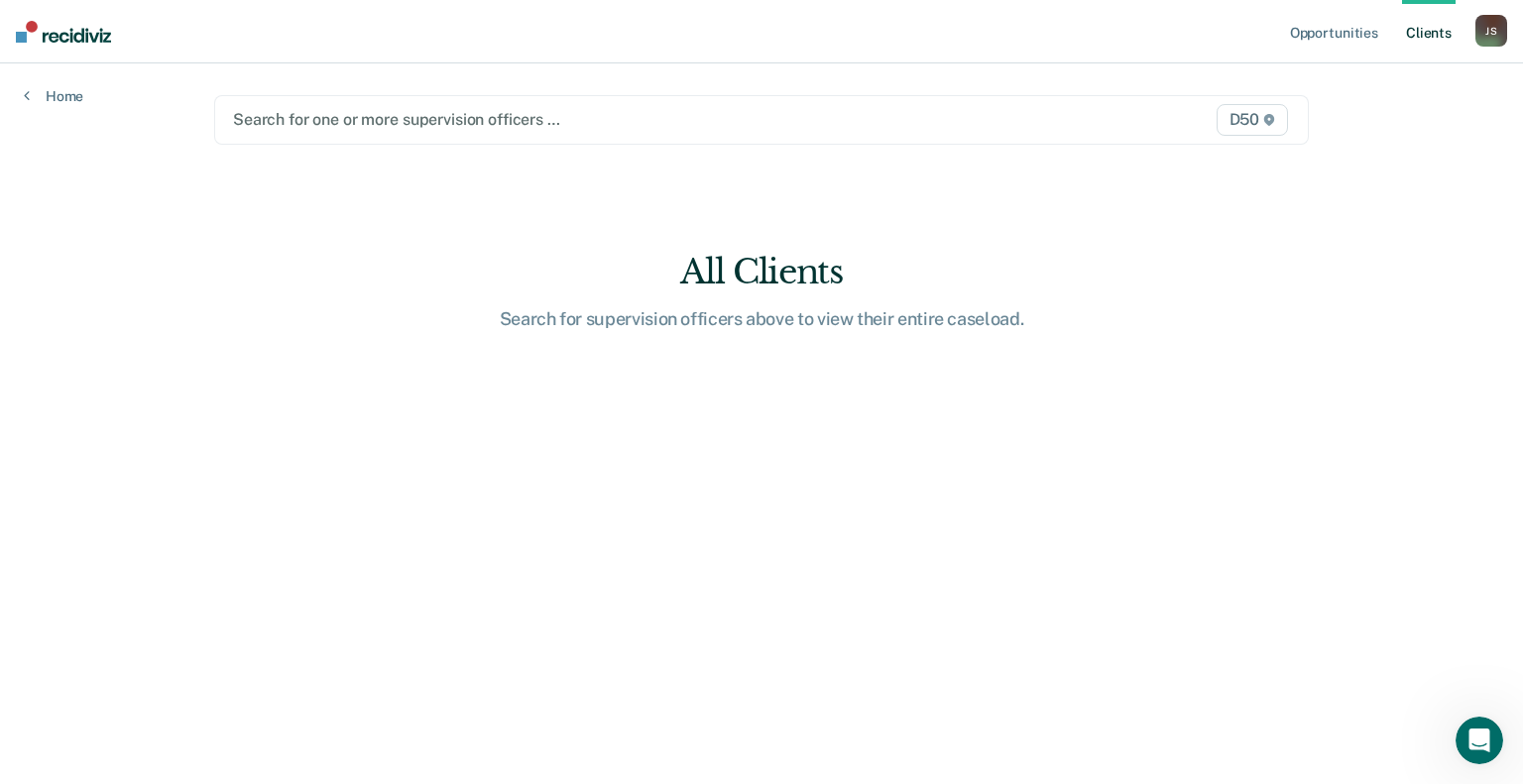 click at bounding box center [602, 119] 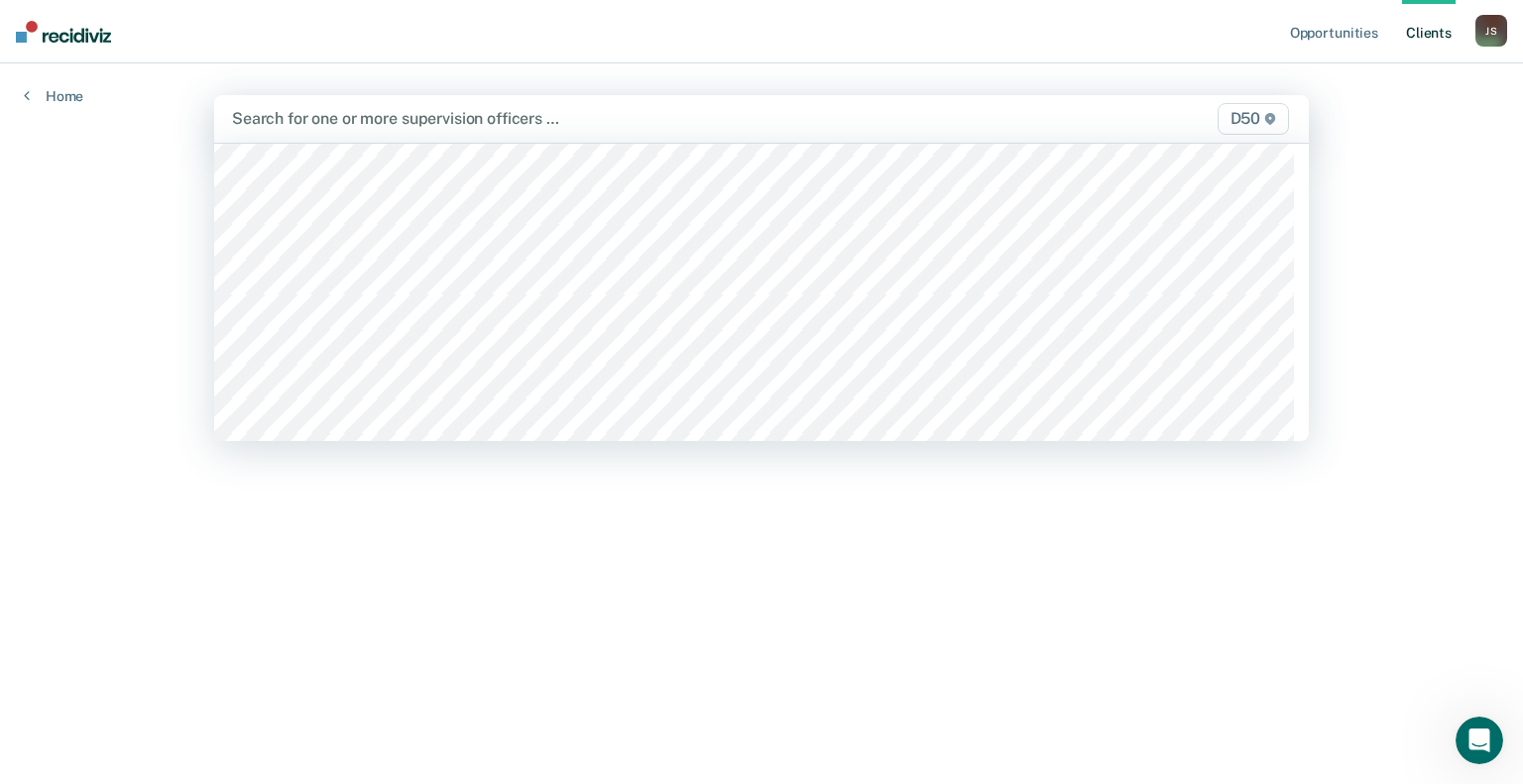 scroll, scrollTop: 694, scrollLeft: 0, axis: vertical 